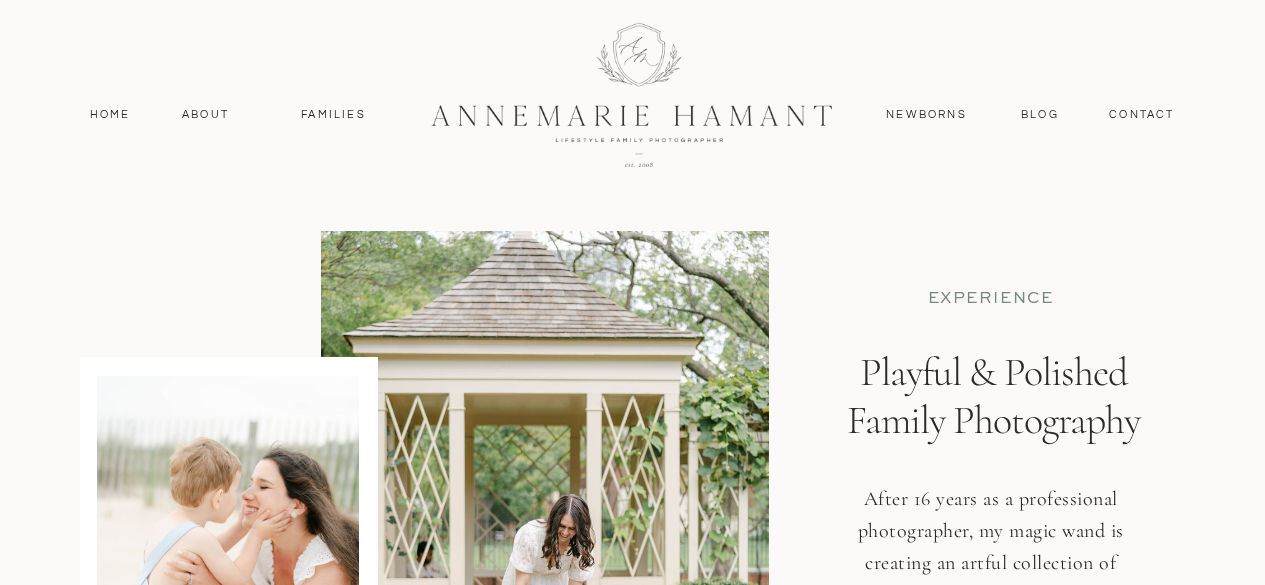 scroll, scrollTop: 2576, scrollLeft: 0, axis: vertical 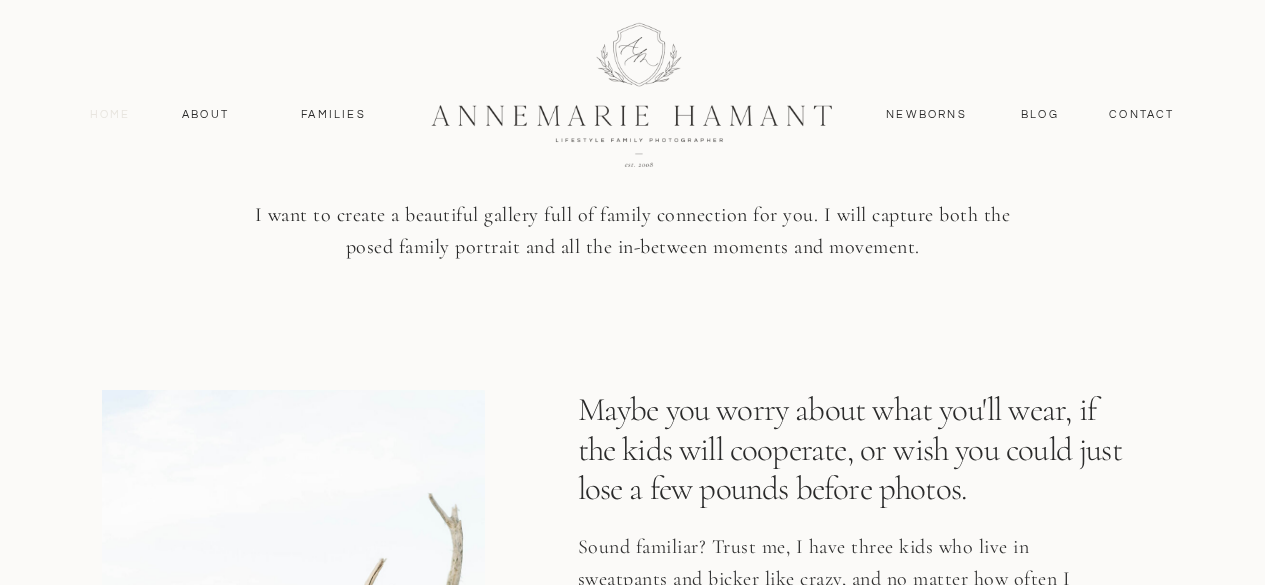click on "Home" at bounding box center [110, 115] 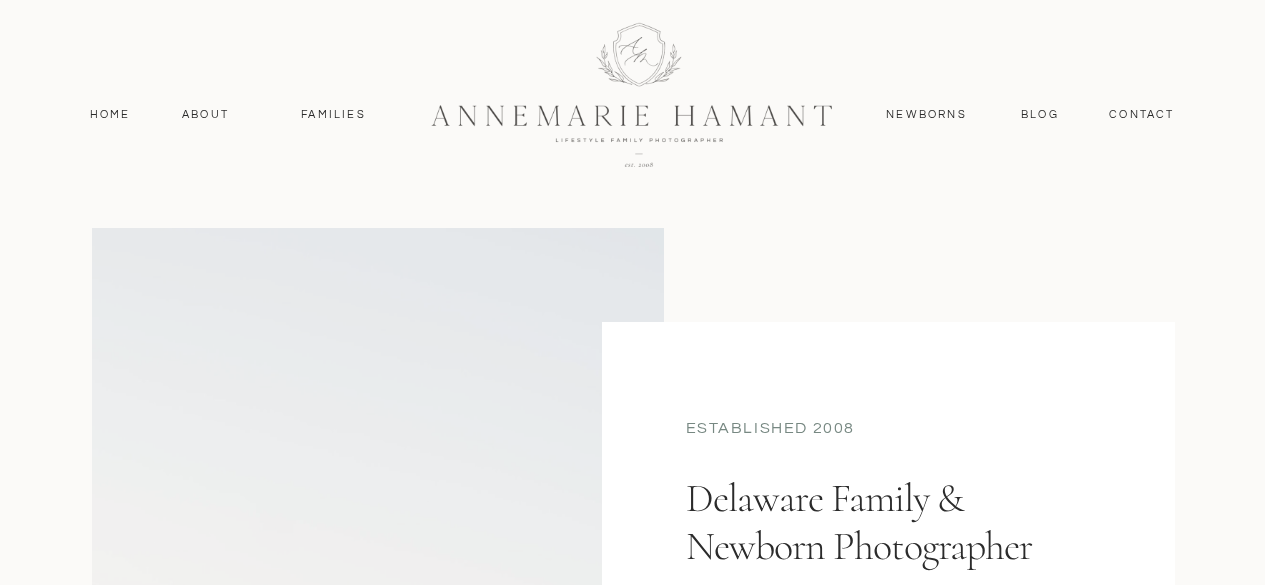 scroll, scrollTop: 0, scrollLeft: 0, axis: both 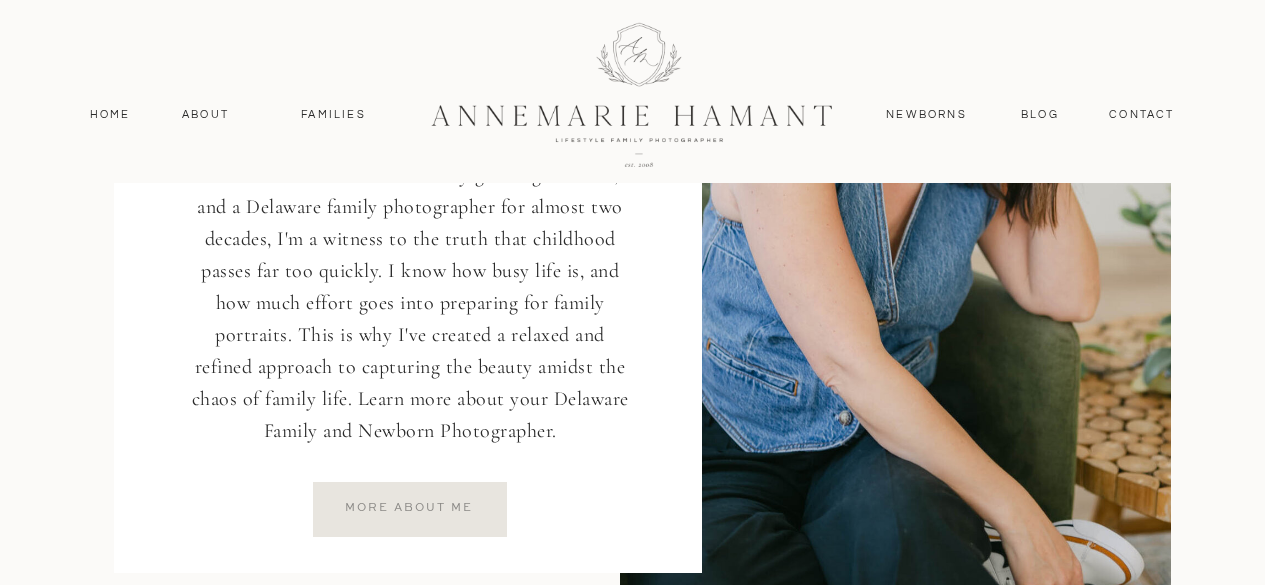 click on "more about ME" at bounding box center (409, 507) 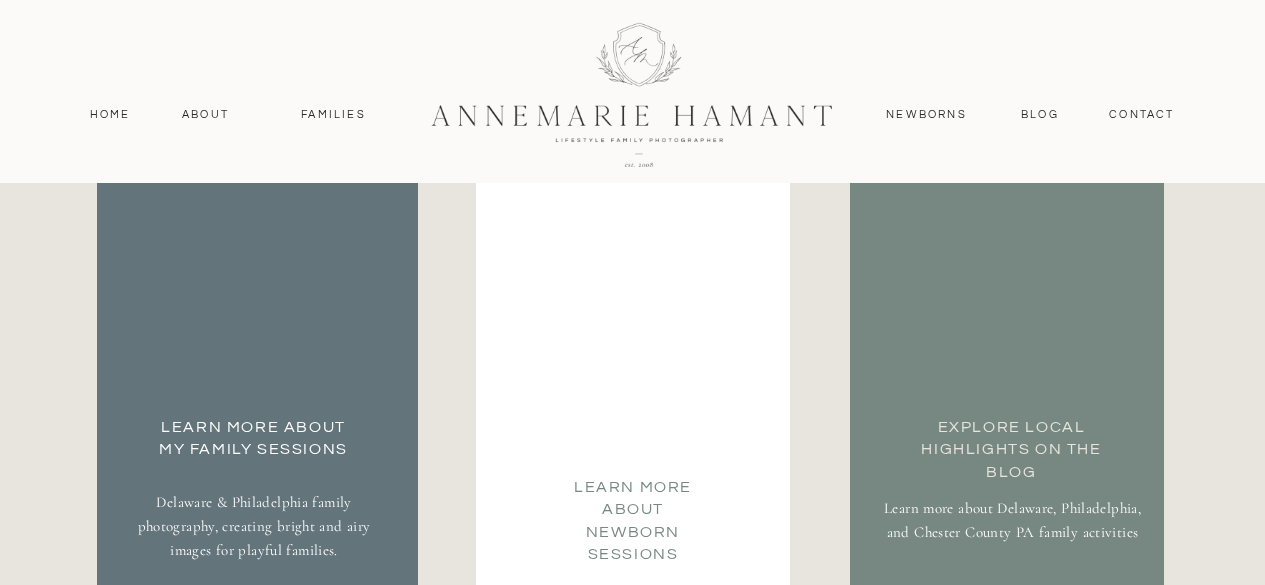 scroll, scrollTop: 3638, scrollLeft: 0, axis: vertical 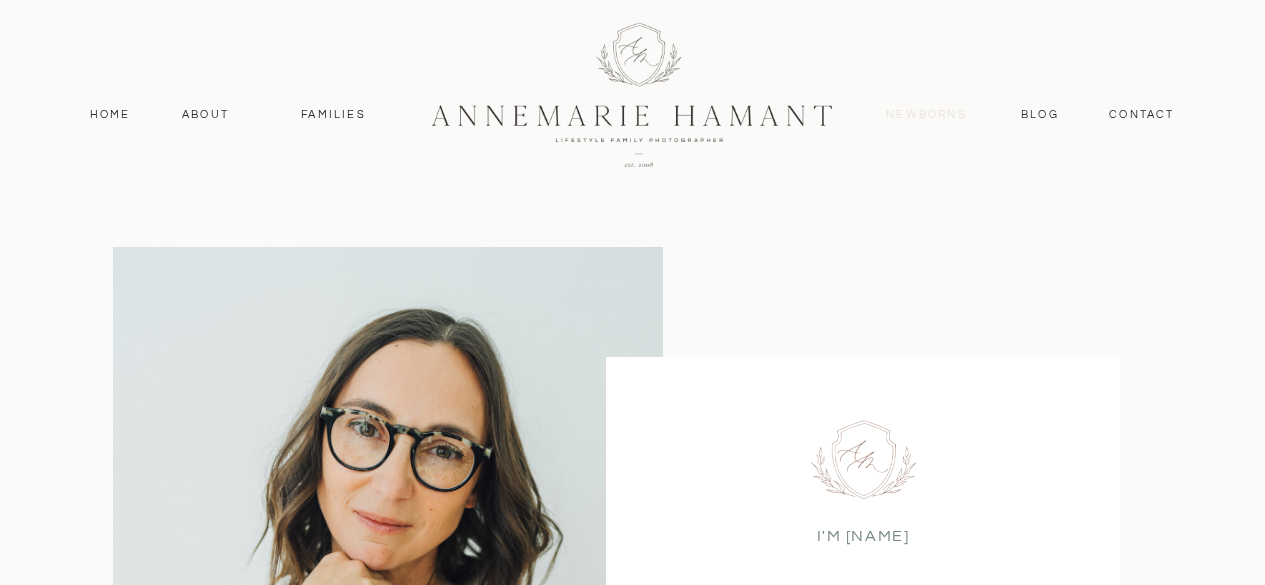 click on "Newborns" at bounding box center [927, 115] 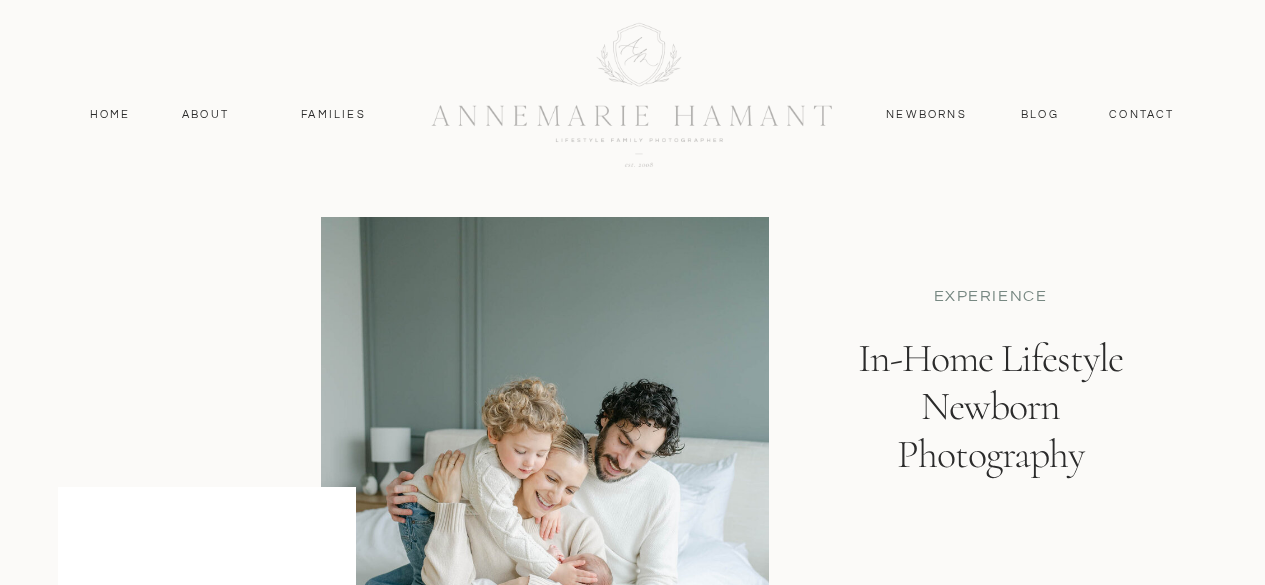 scroll, scrollTop: 0, scrollLeft: 0, axis: both 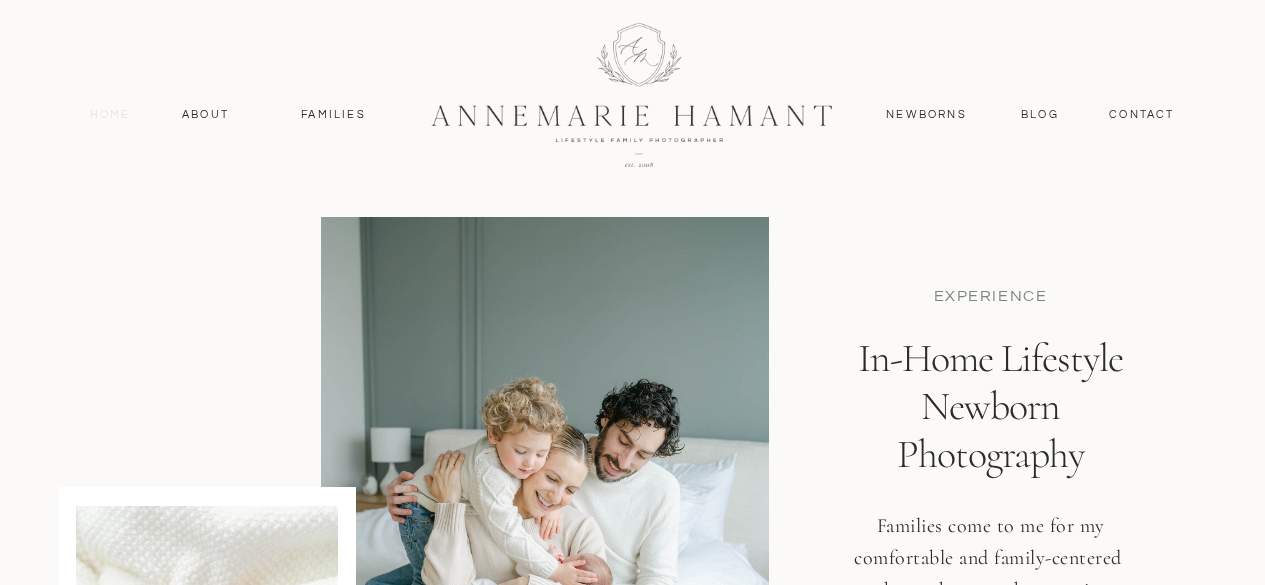 click on "Home" at bounding box center [110, 115] 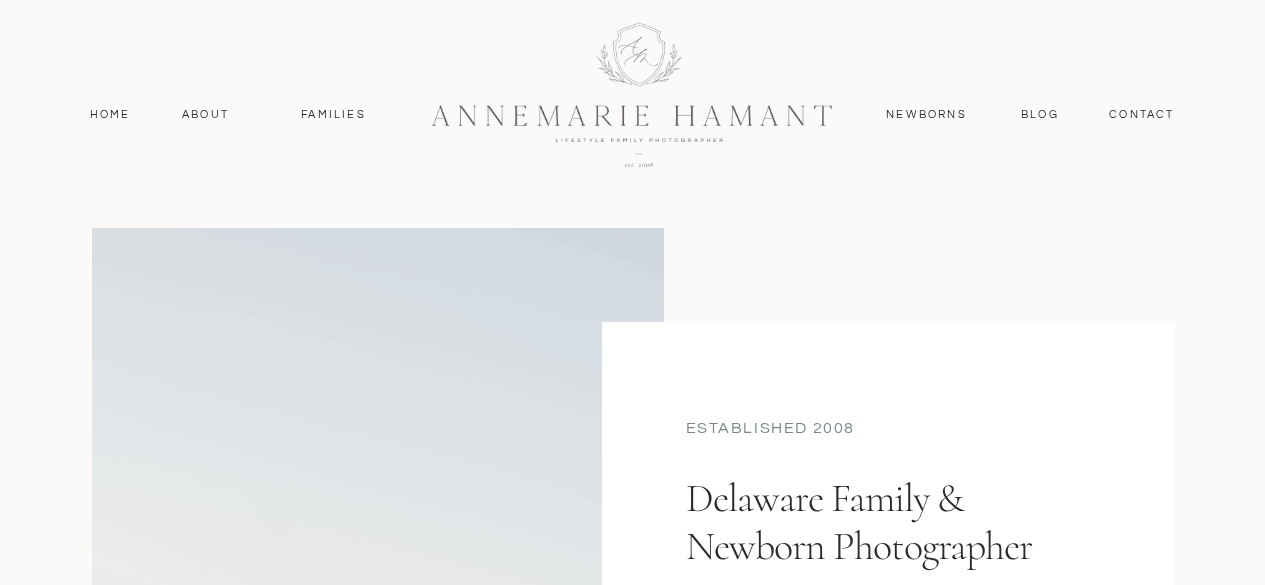 scroll, scrollTop: 0, scrollLeft: 0, axis: both 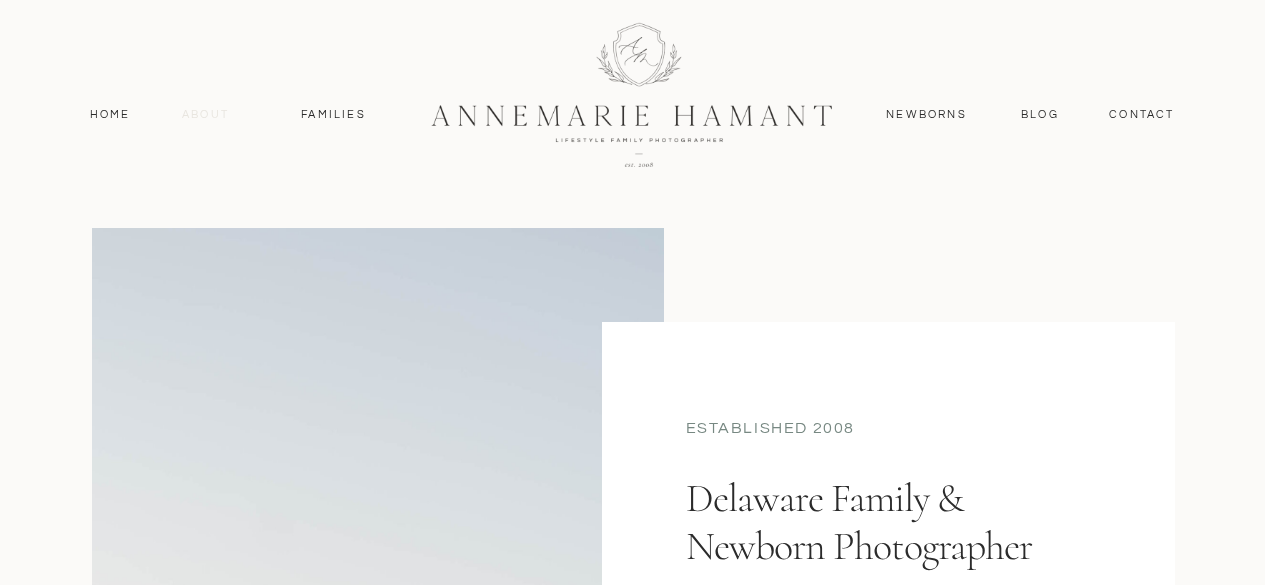 click on "About" at bounding box center [206, 115] 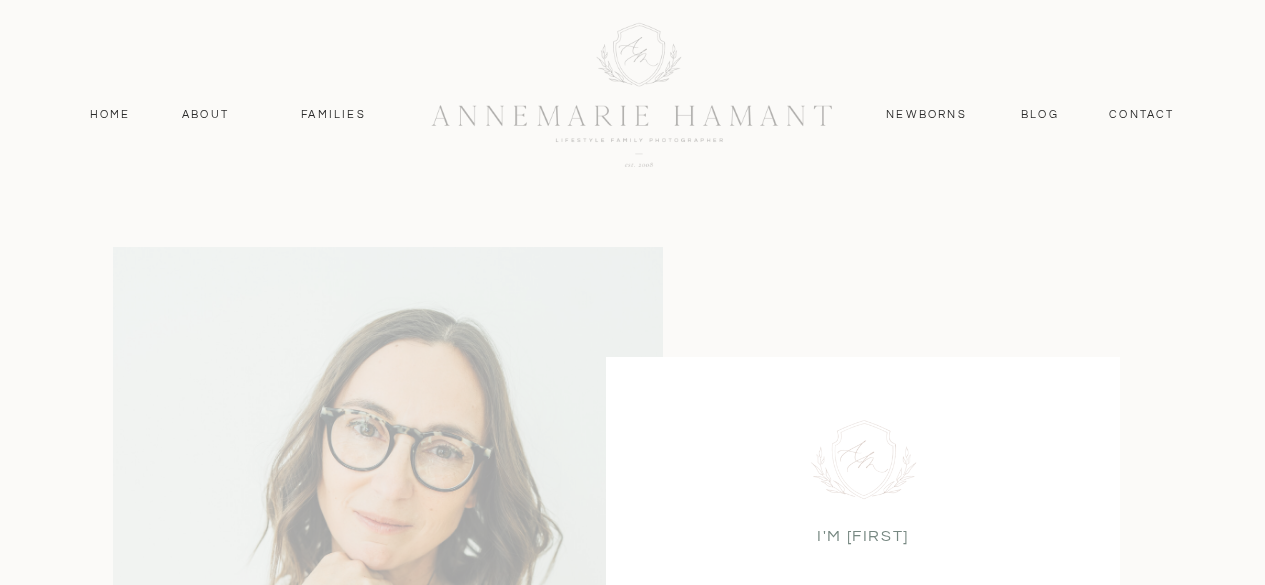 scroll, scrollTop: 0, scrollLeft: 0, axis: both 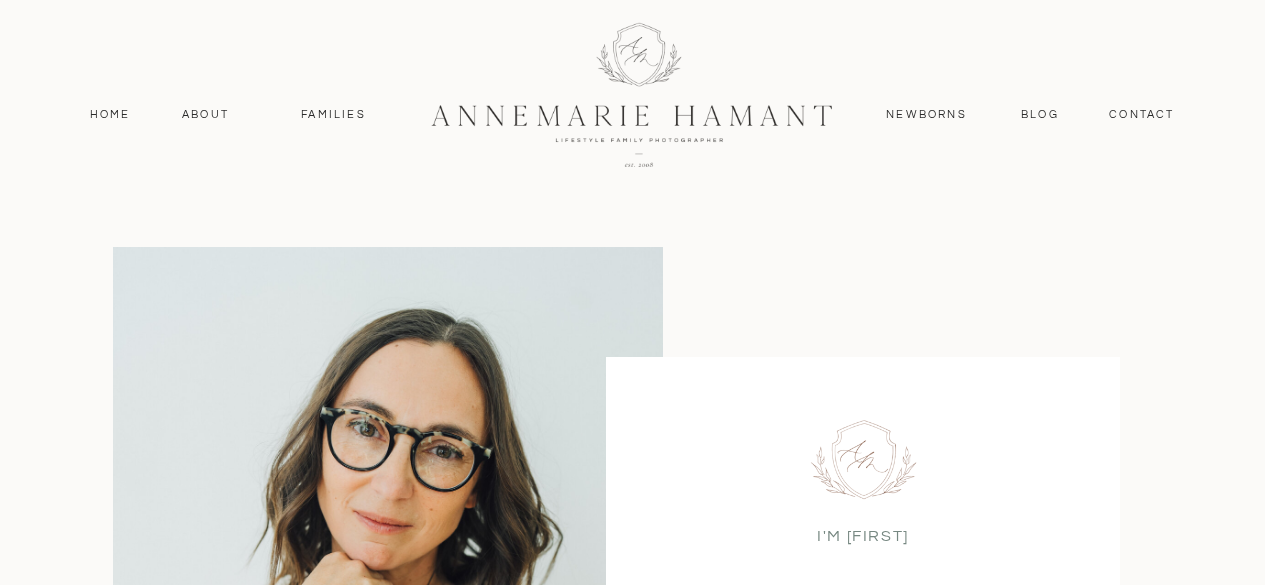 click at bounding box center (633, 93) 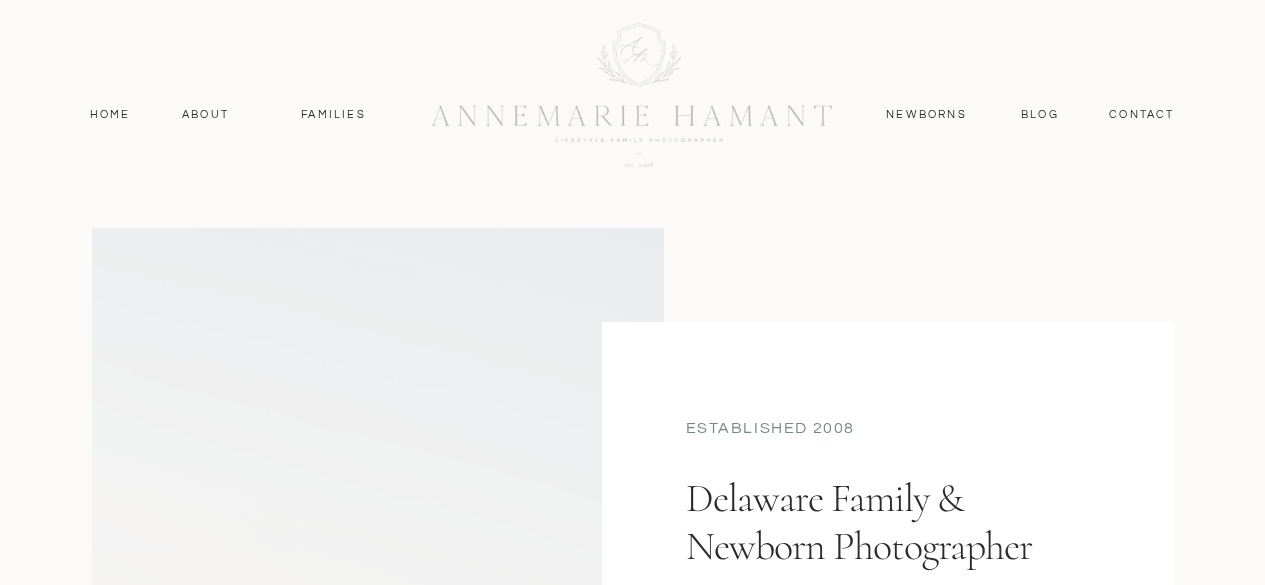 scroll, scrollTop: 0, scrollLeft: 0, axis: both 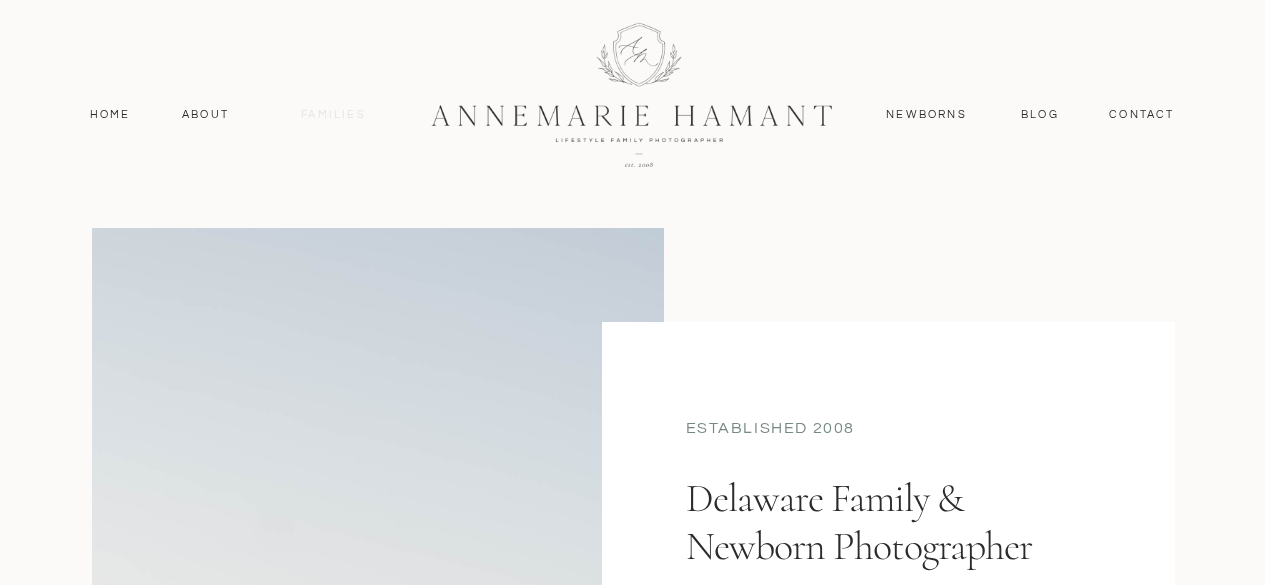 click on "Families" at bounding box center (334, 115) 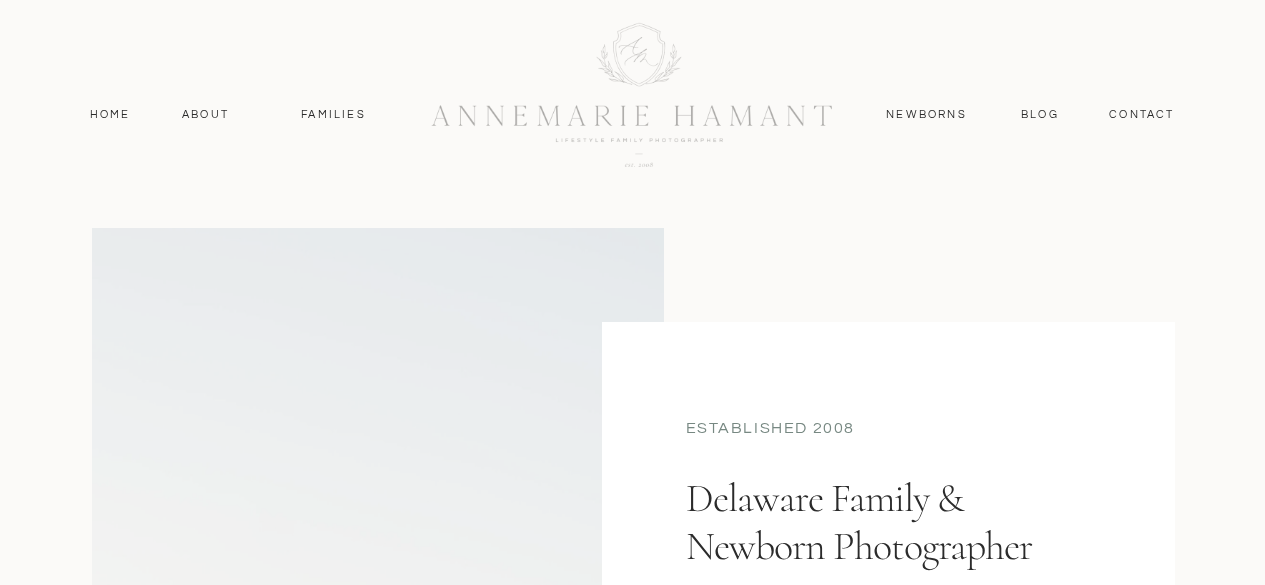 scroll, scrollTop: 0, scrollLeft: 0, axis: both 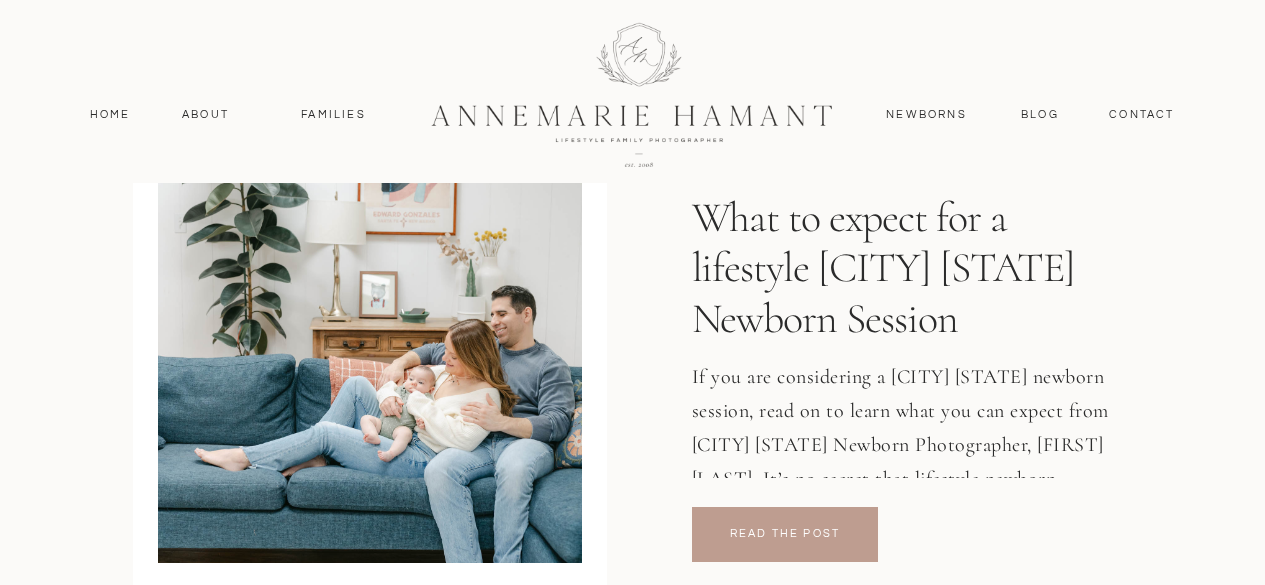 click at bounding box center (785, 534) 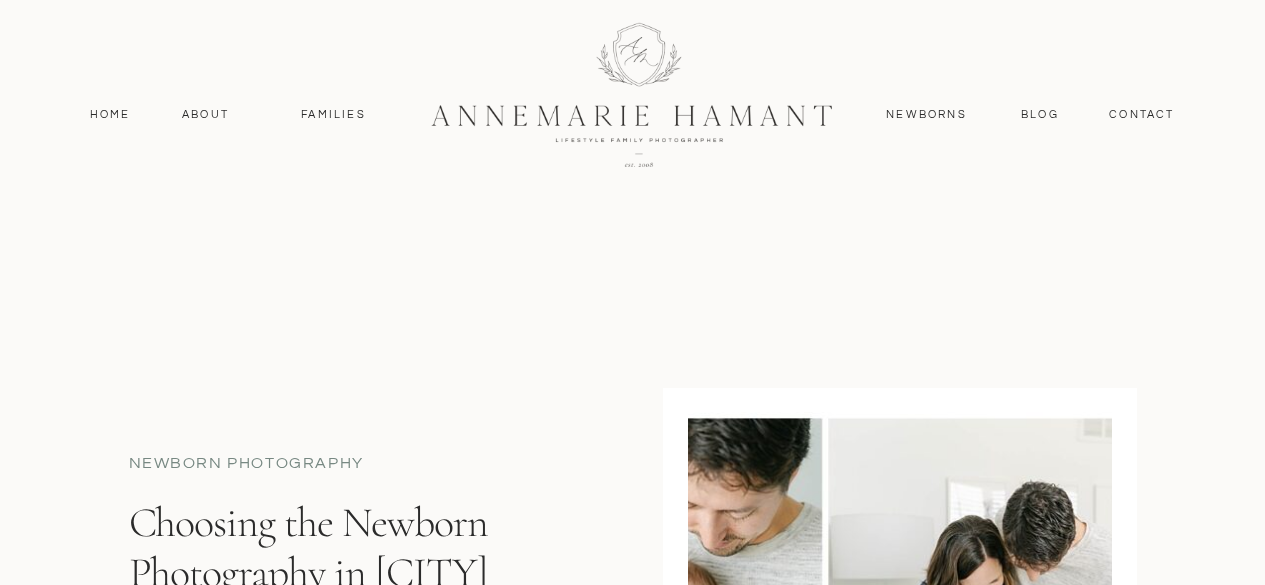 scroll, scrollTop: 5451, scrollLeft: 0, axis: vertical 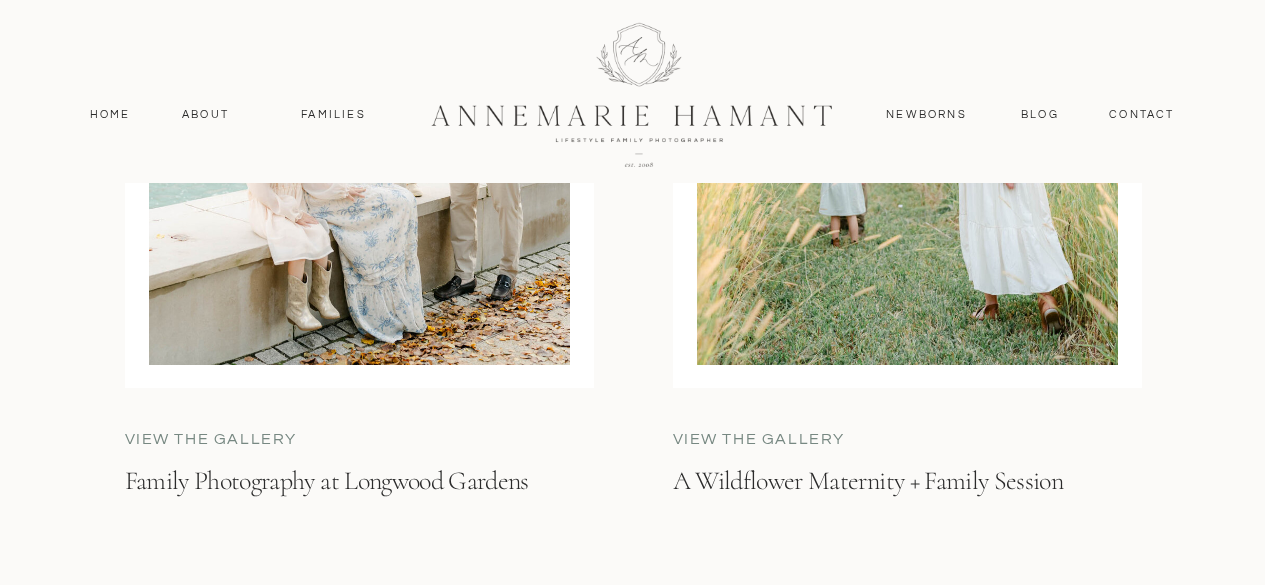 click on "A Wildflower Maternity + Family Session" at bounding box center (901, 499) 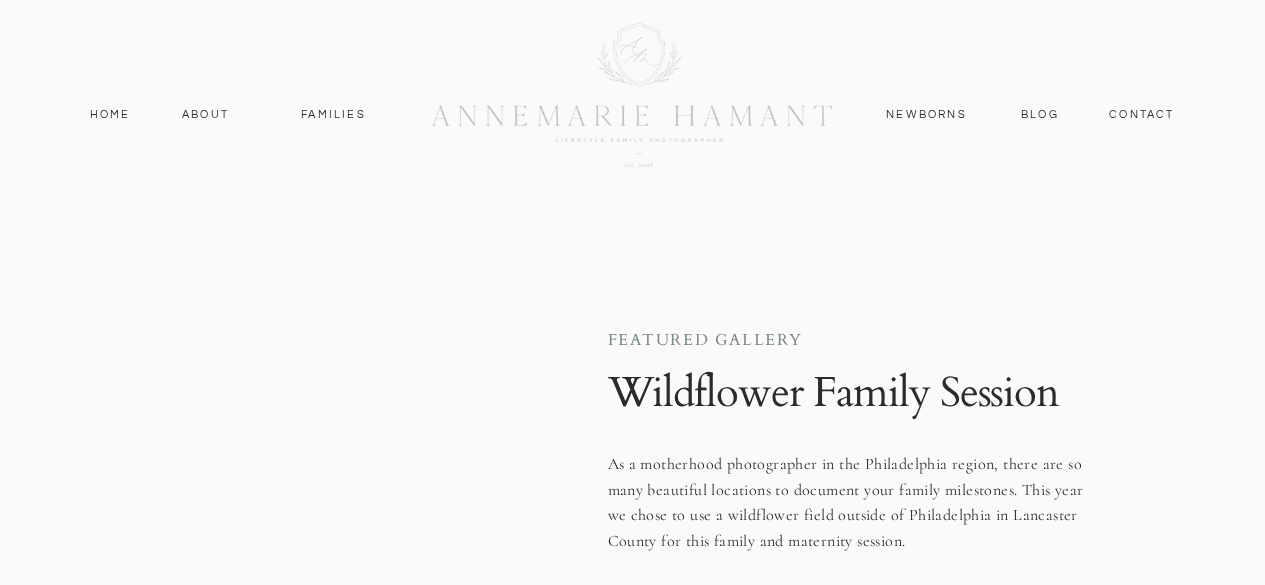scroll, scrollTop: 0, scrollLeft: 0, axis: both 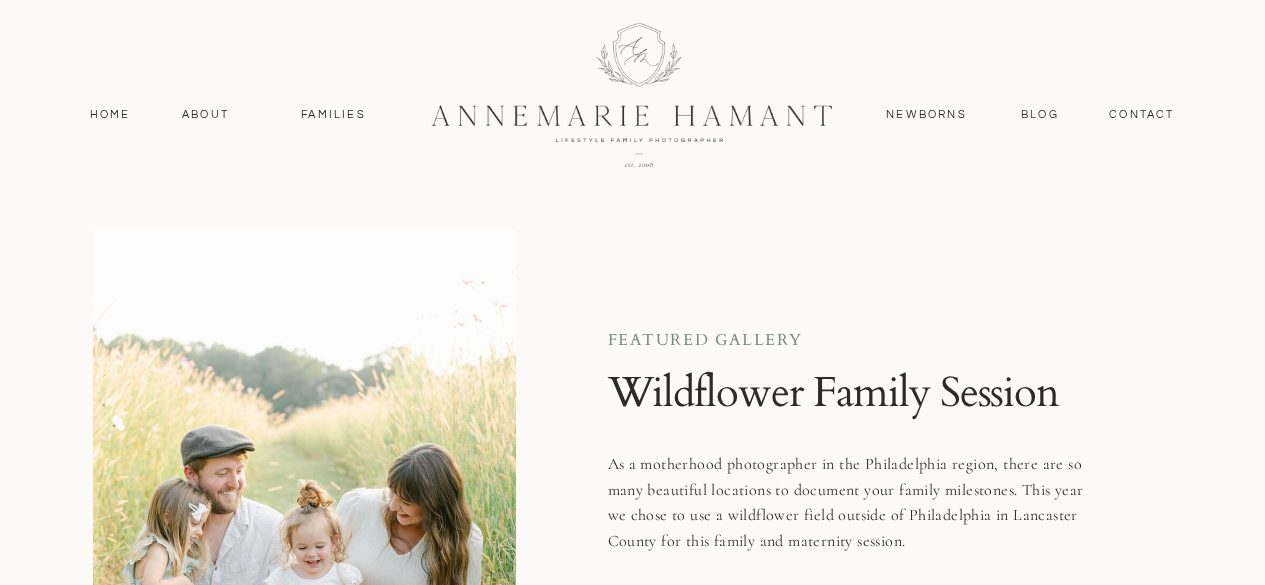 click at bounding box center (633, 93) 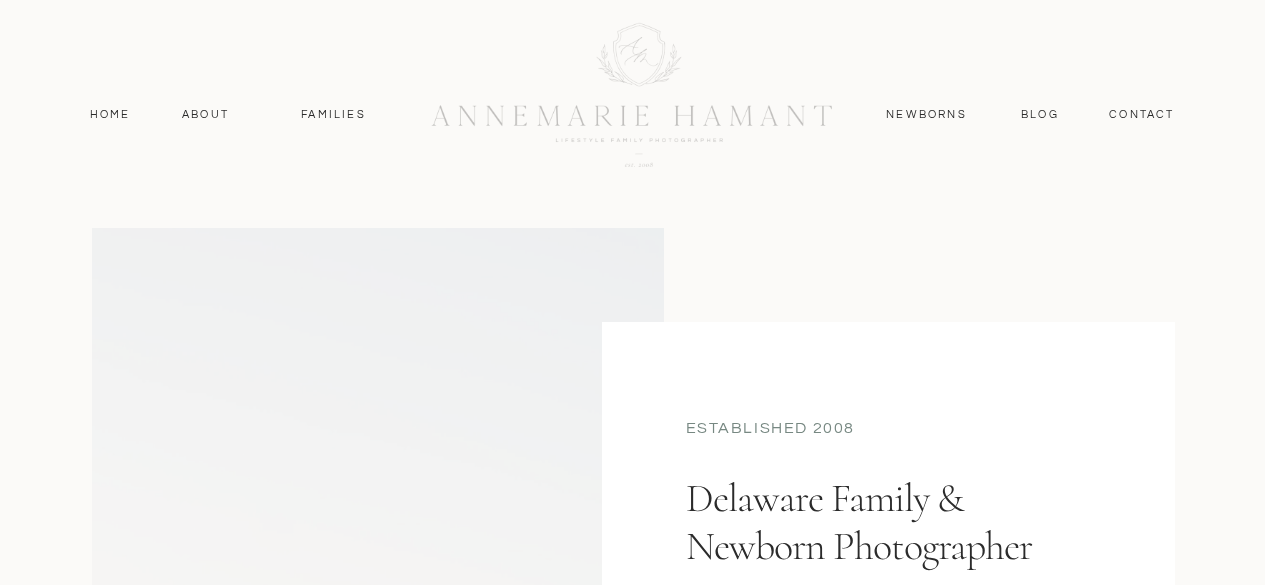 scroll, scrollTop: 0, scrollLeft: 0, axis: both 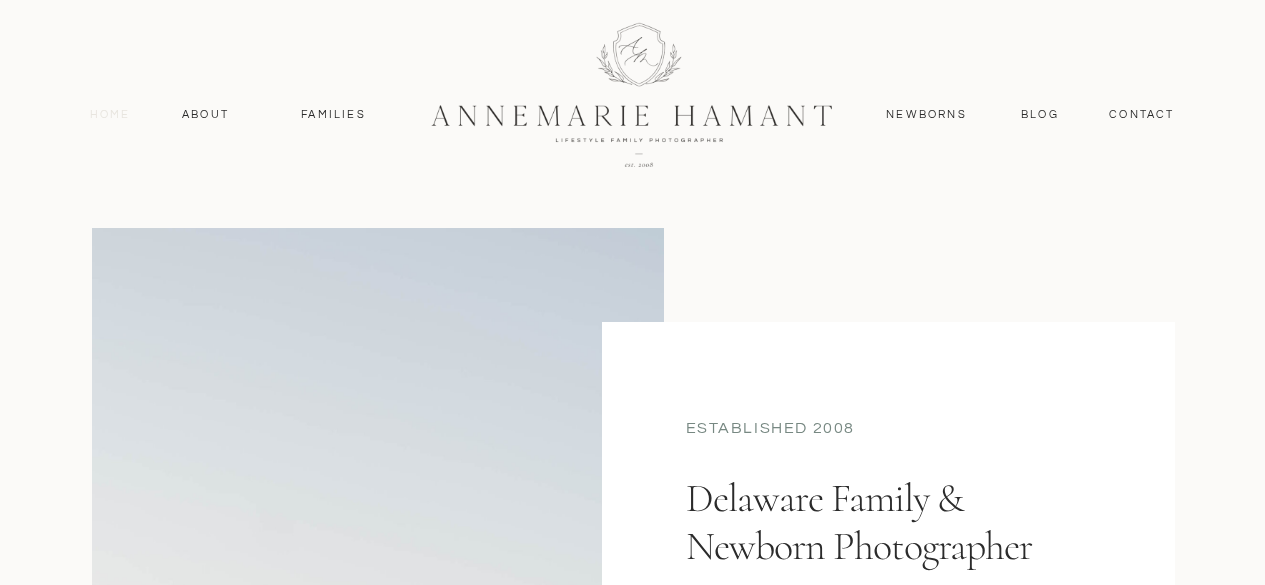 click on "Home" at bounding box center [110, 115] 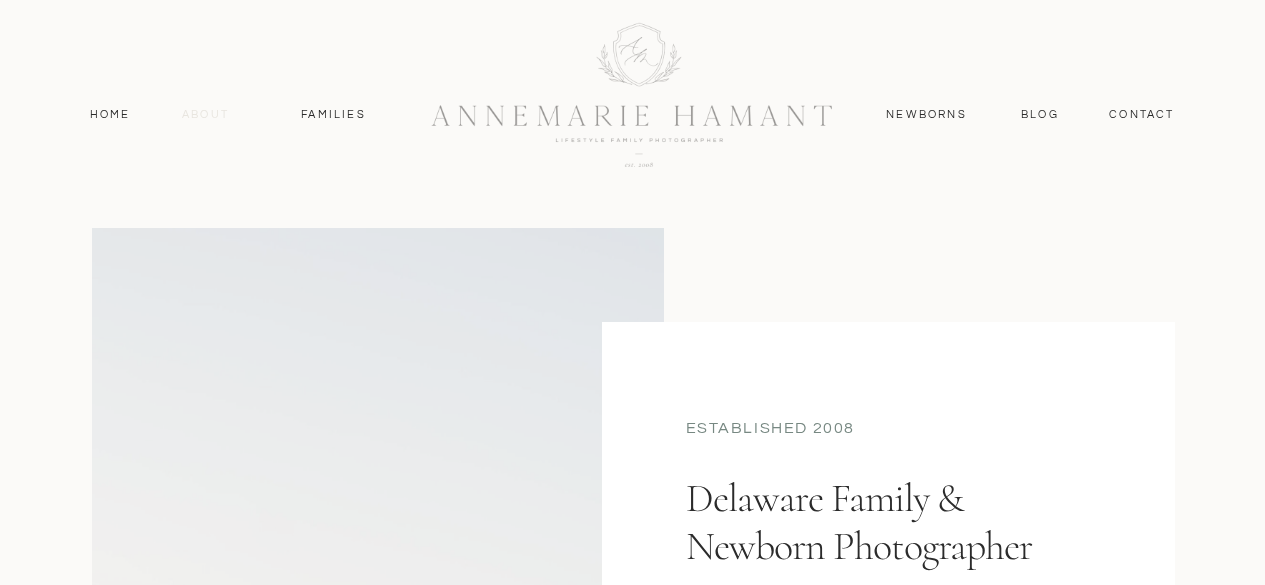 scroll, scrollTop: 0, scrollLeft: 0, axis: both 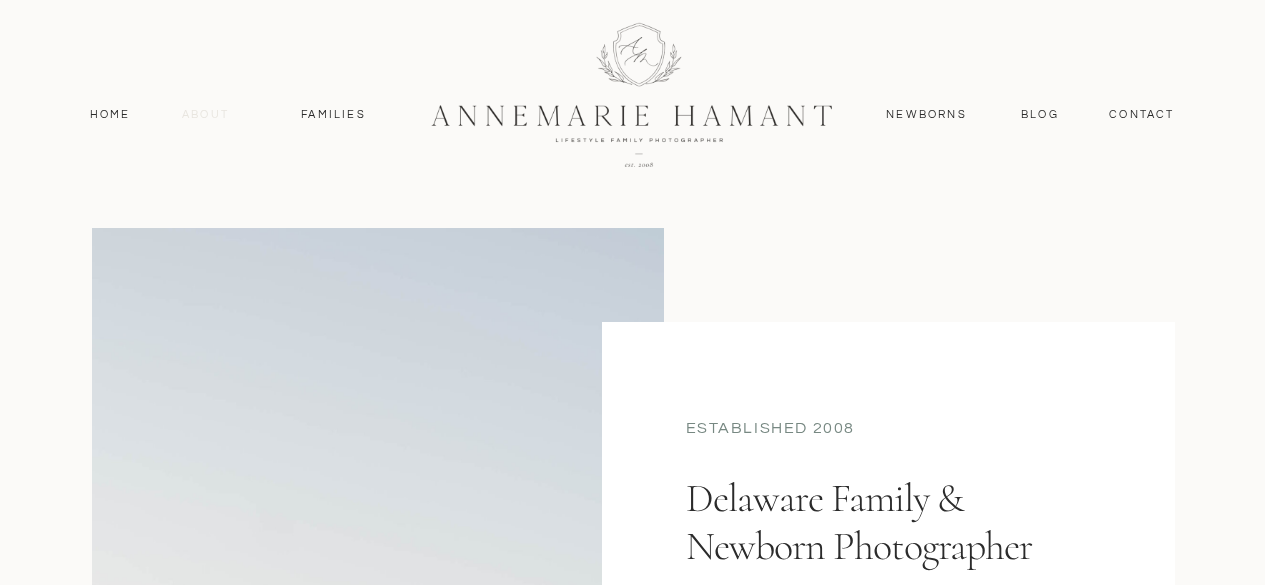 click on "About" at bounding box center (206, 115) 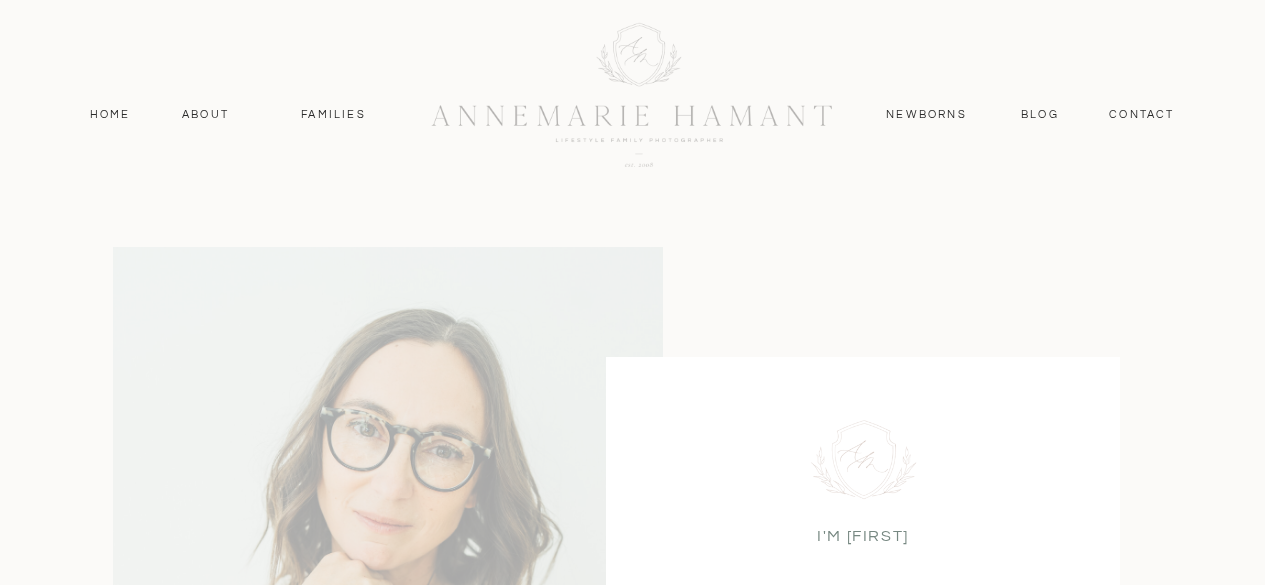 scroll, scrollTop: 0, scrollLeft: 0, axis: both 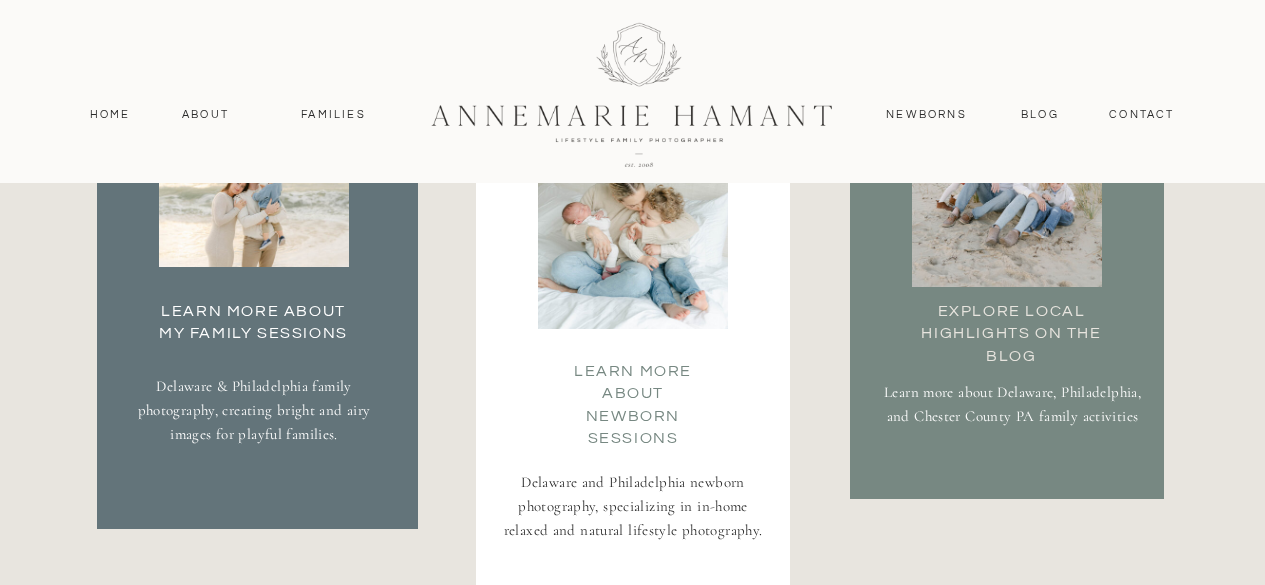 click on "Learn more about Newborn Sessions" at bounding box center [633, 380] 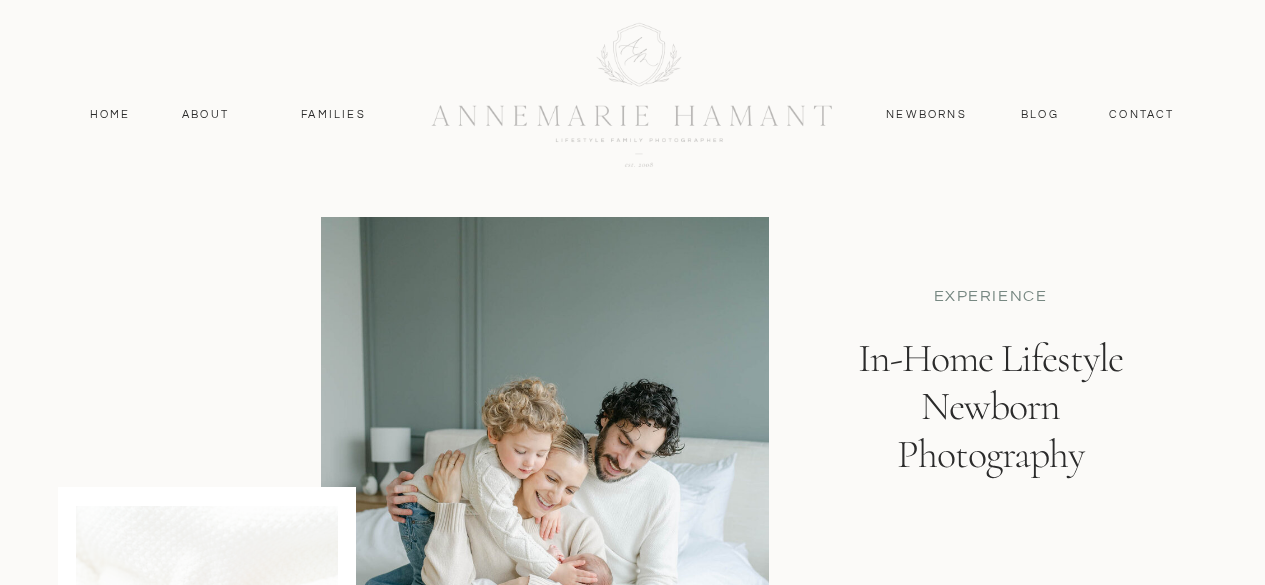 scroll, scrollTop: 0, scrollLeft: 0, axis: both 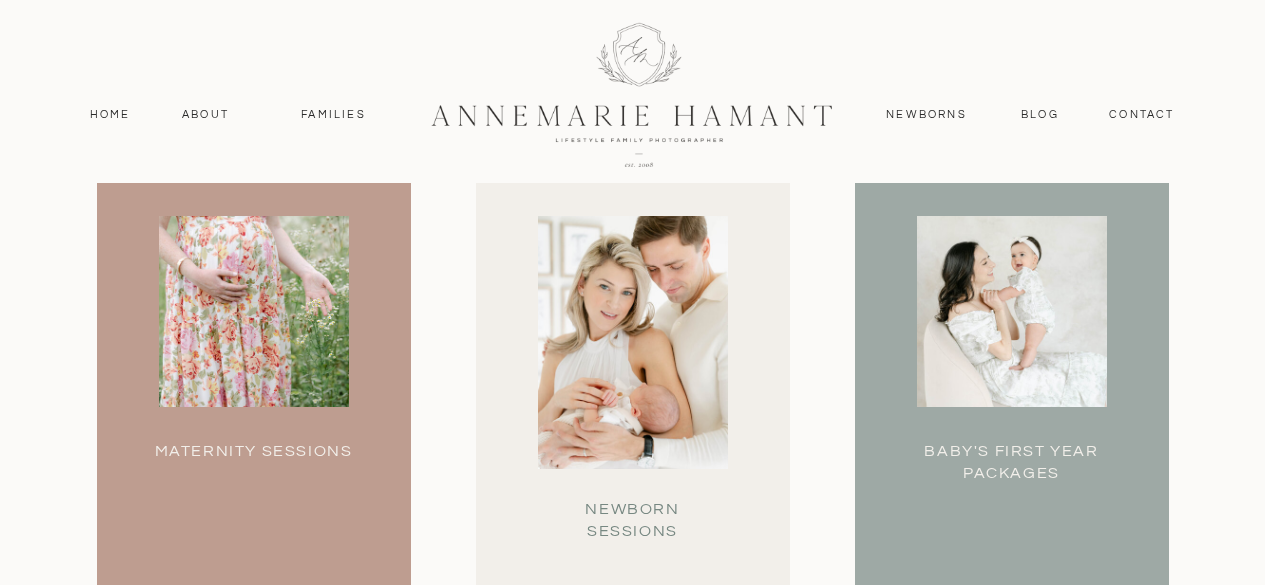 click on "Maternity Sessions" at bounding box center [254, 460] 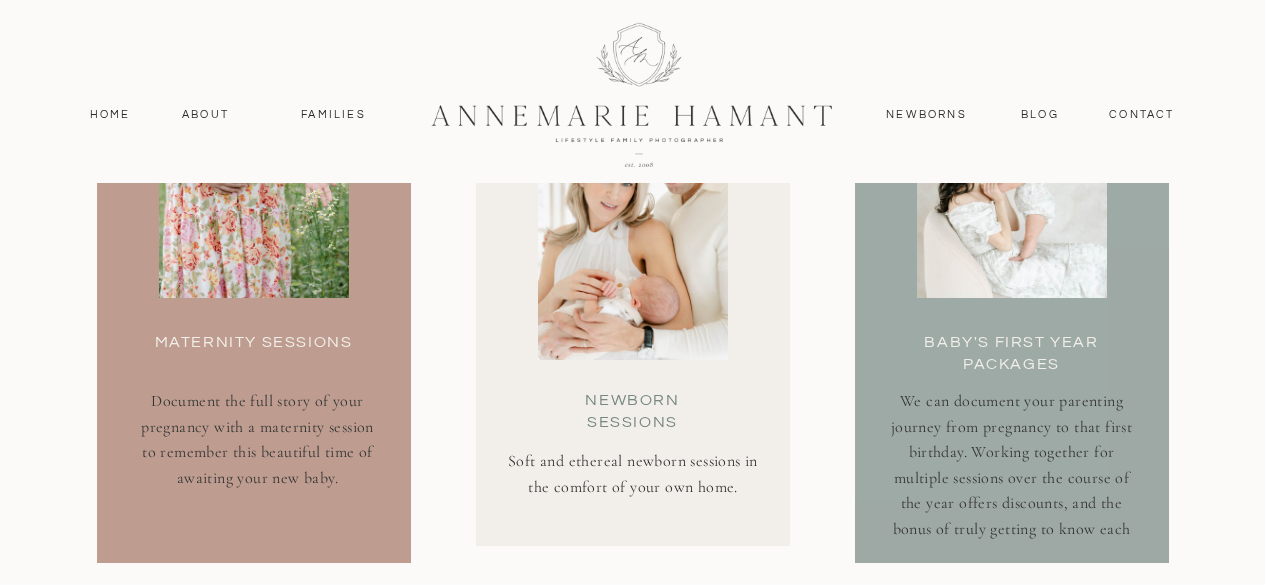 scroll, scrollTop: 5751, scrollLeft: 0, axis: vertical 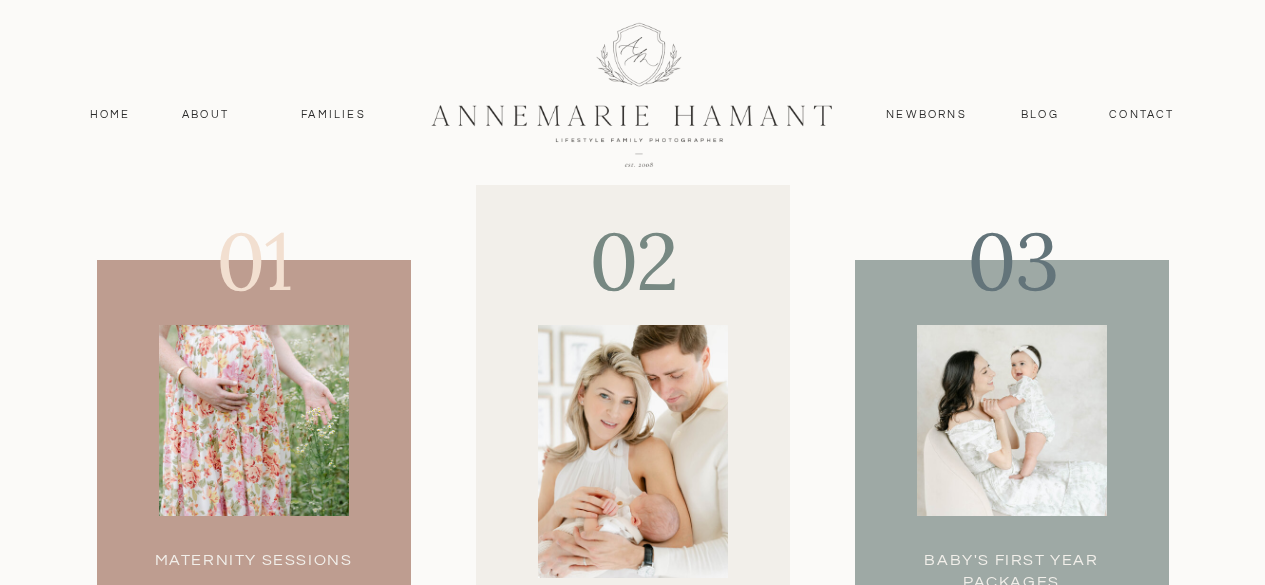 click at bounding box center [254, 420] 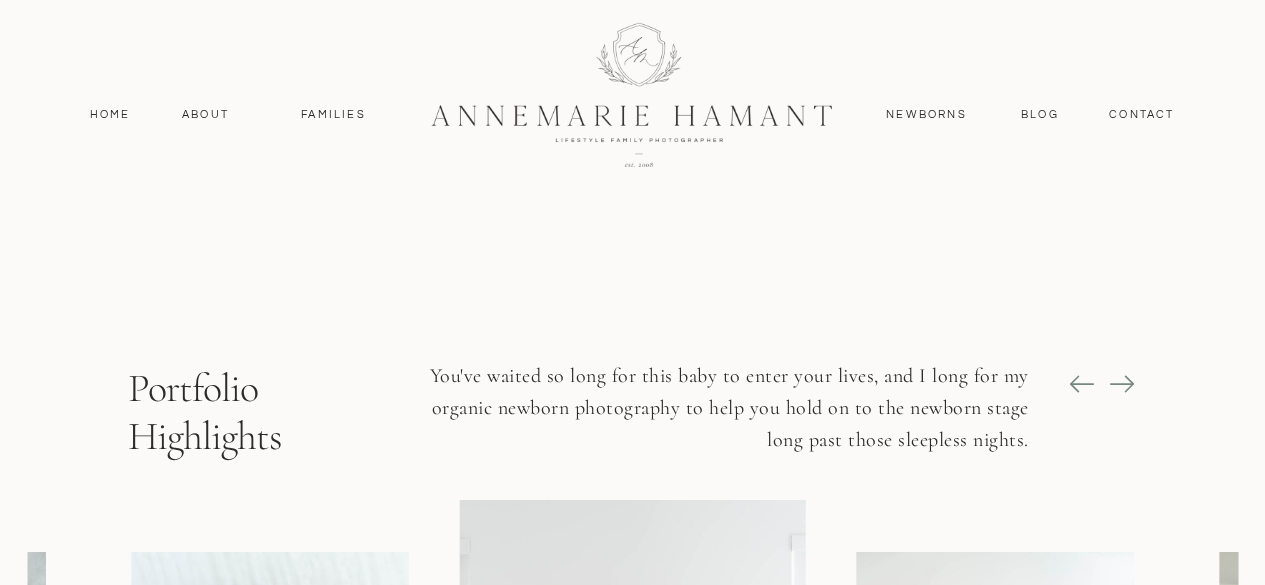 scroll, scrollTop: 0, scrollLeft: 0, axis: both 